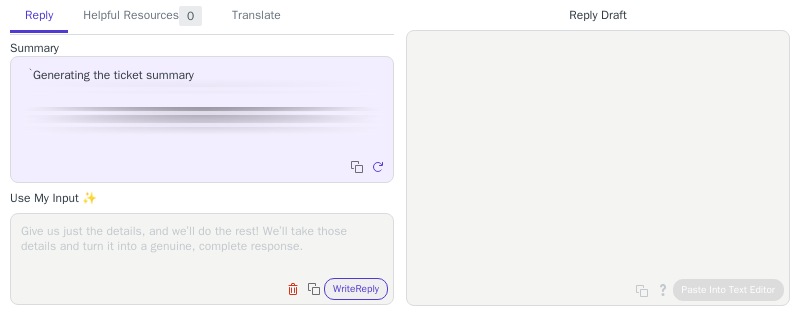 scroll, scrollTop: 0, scrollLeft: 0, axis: both 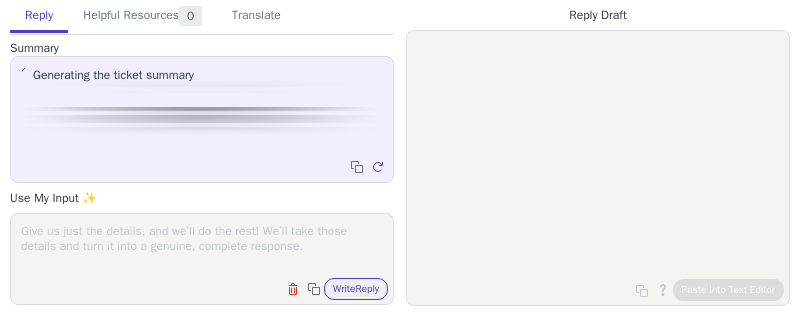 click at bounding box center [202, 246] 